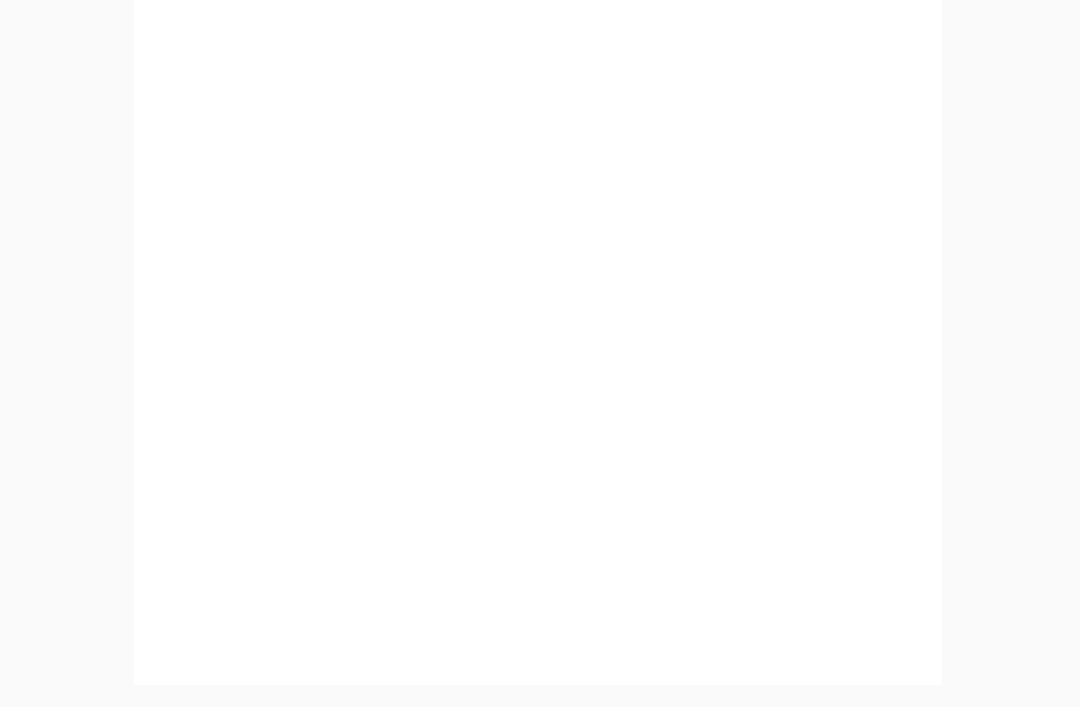 scroll, scrollTop: 858, scrollLeft: 0, axis: vertical 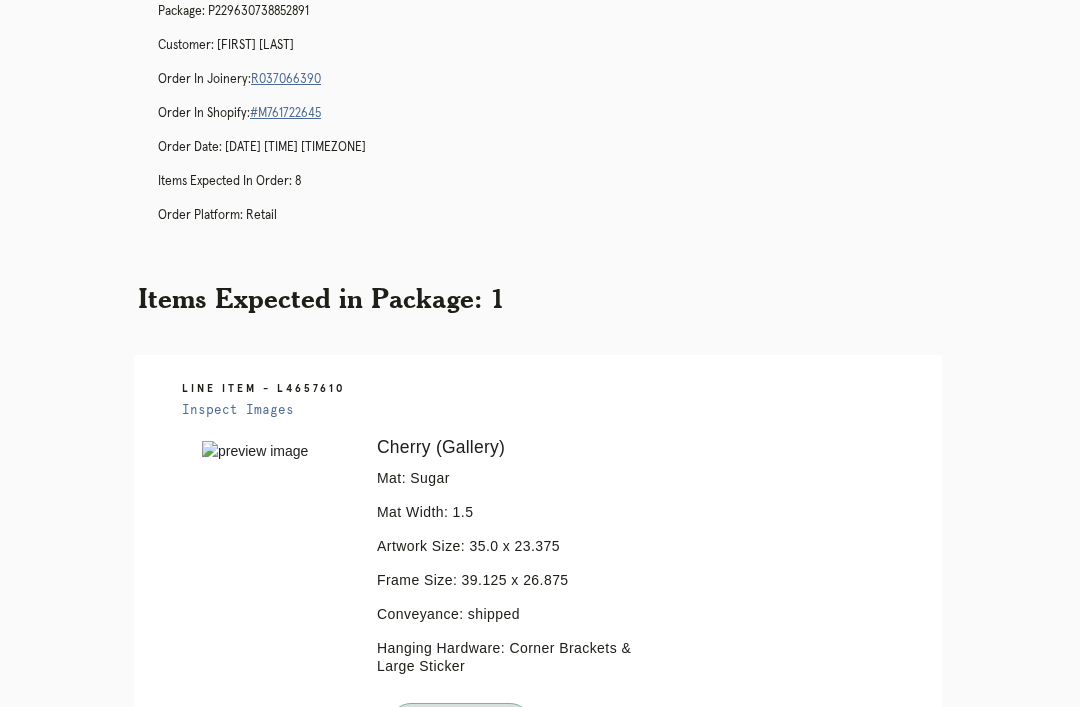 click on "R037066390" at bounding box center (286, 79) 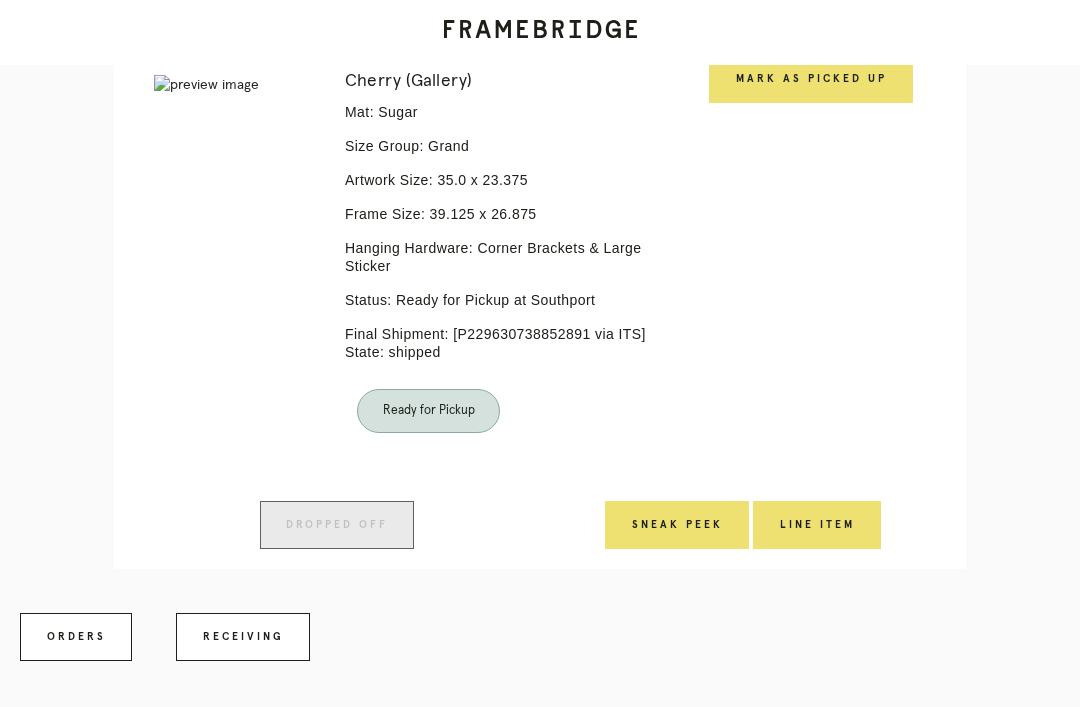scroll, scrollTop: 4365, scrollLeft: 0, axis: vertical 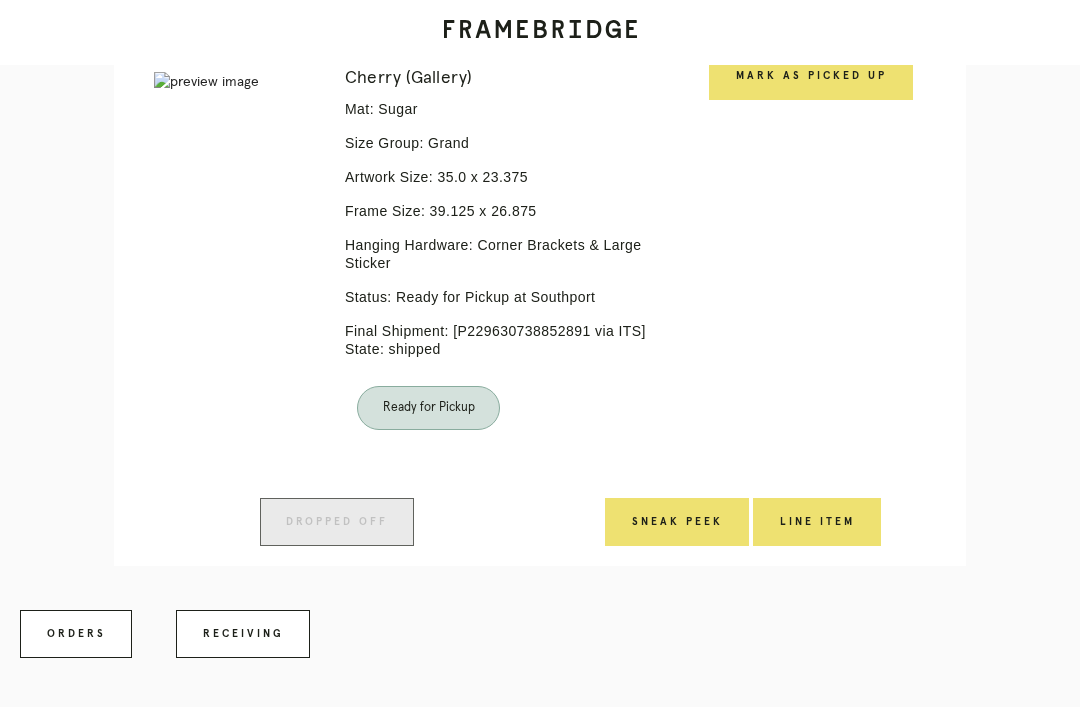 click on "Receiving" at bounding box center [243, 634] 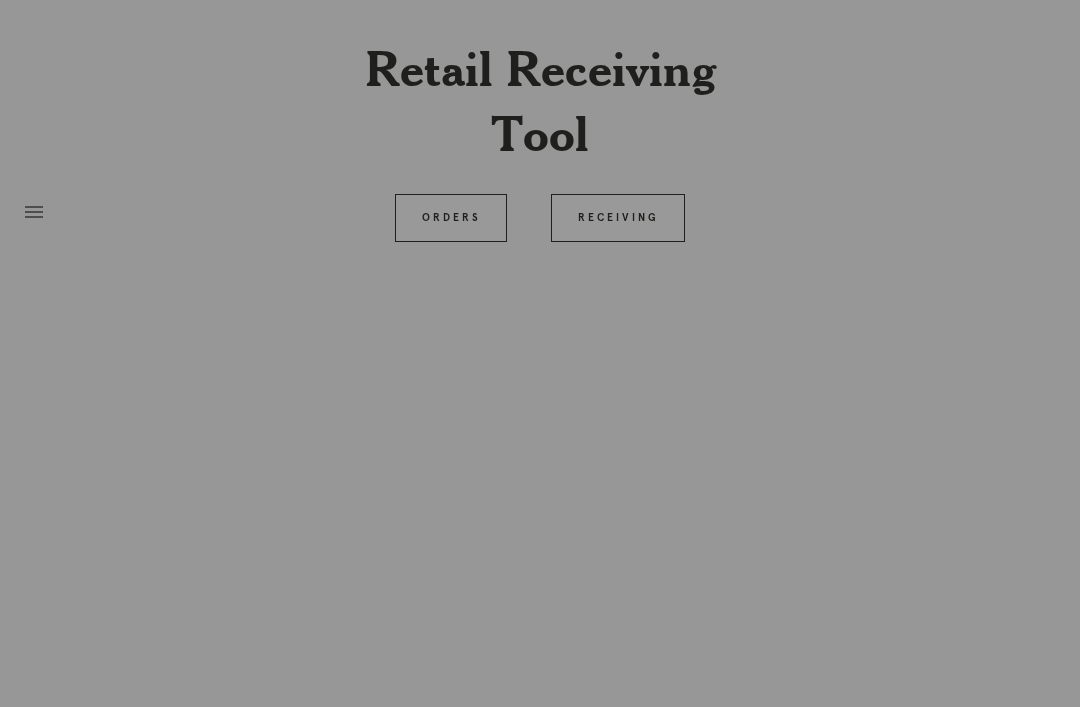 scroll, scrollTop: 64, scrollLeft: 0, axis: vertical 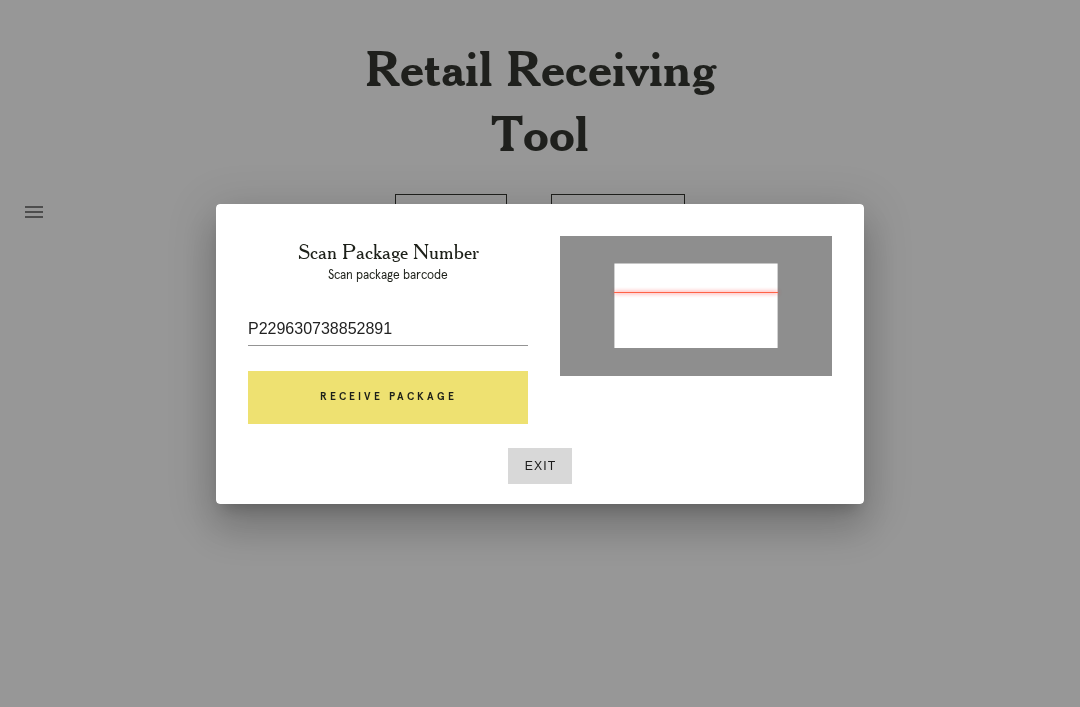 click on "Receive Package" at bounding box center [388, 398] 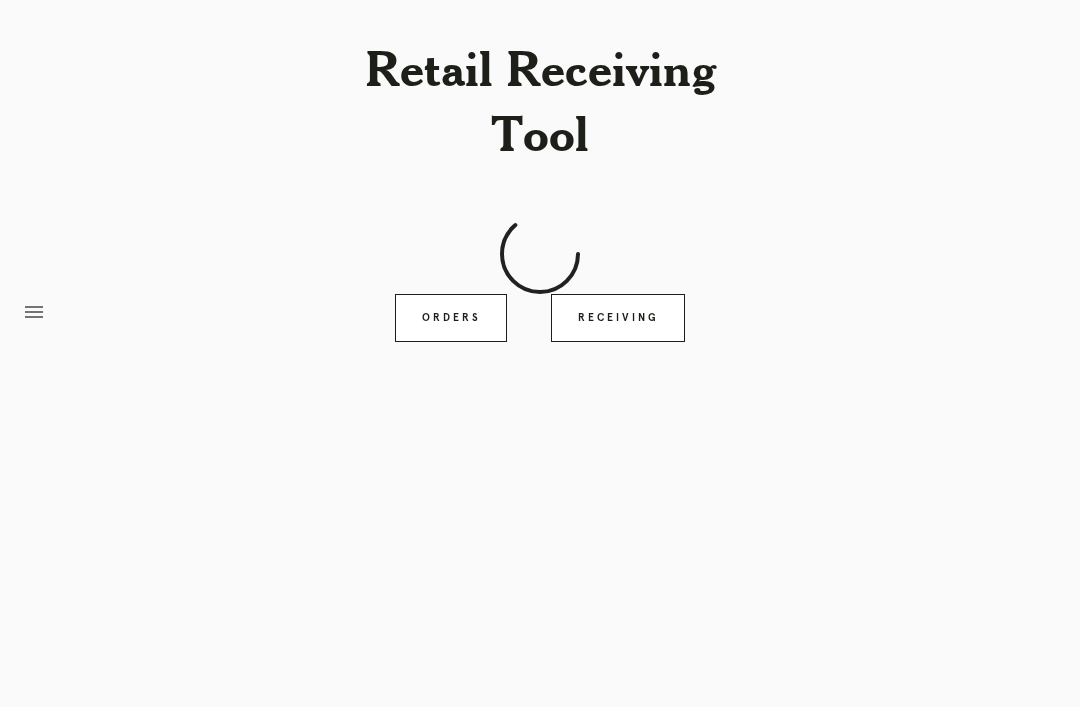 click on "Retail Receiving Tool
menu
Orders
Receiving
Logged in as:   abbey.kot@framebridge.com   Southport
Logout" at bounding box center [540, 353] 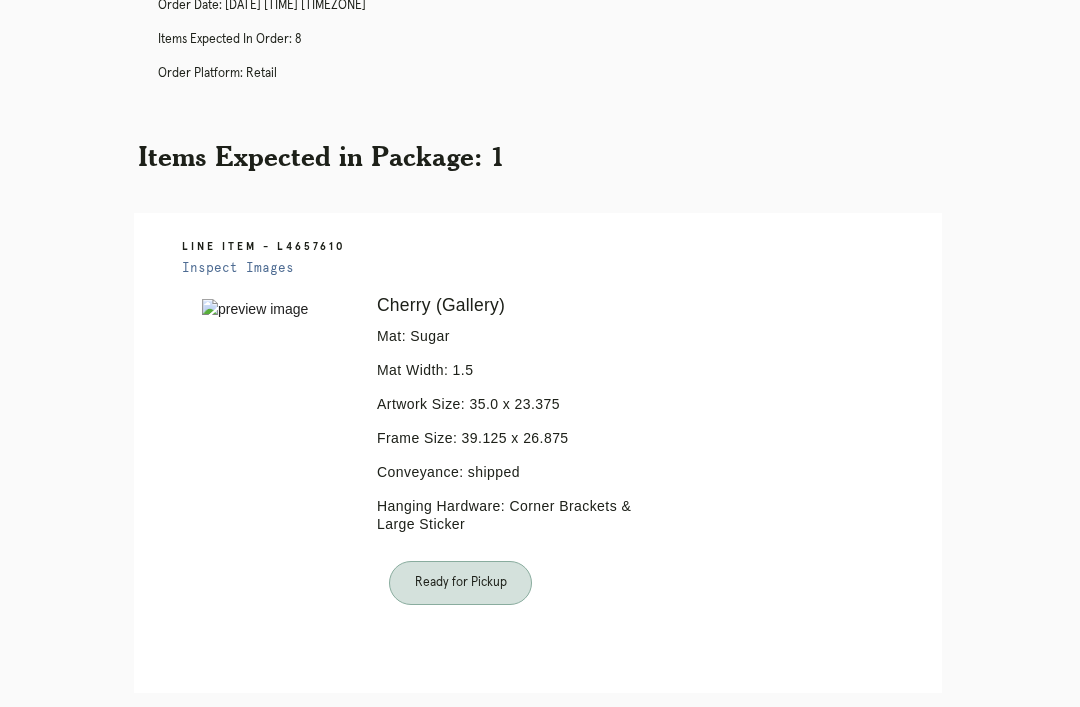 scroll, scrollTop: 0, scrollLeft: 0, axis: both 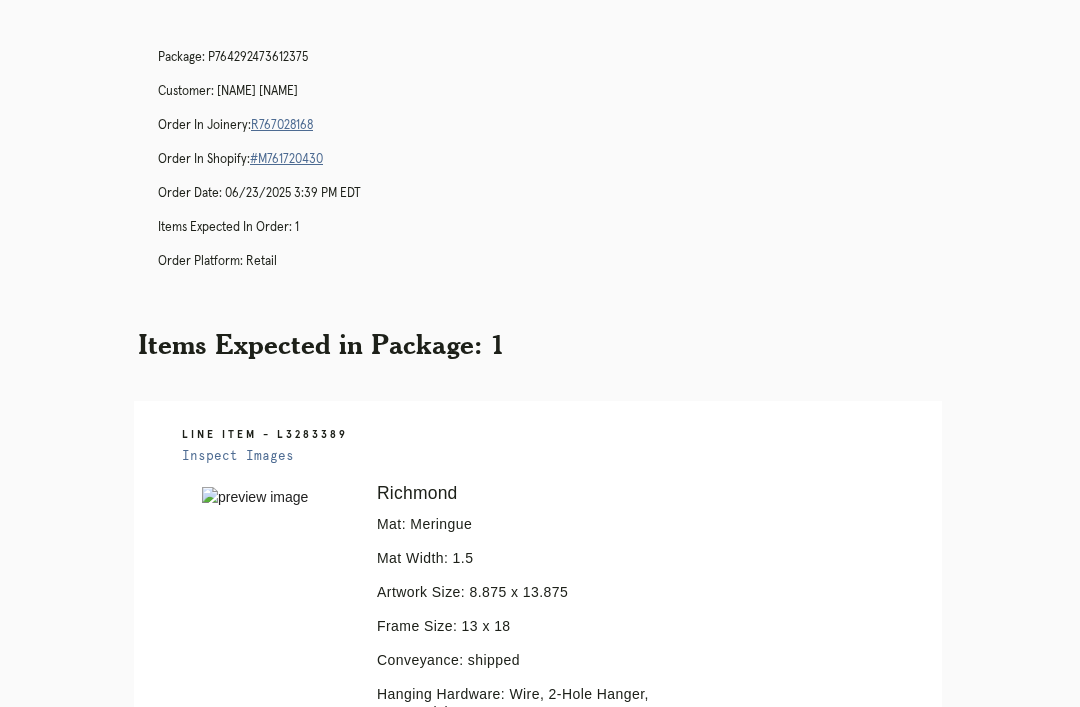click on "Orders" at bounding box center [451, 1009] 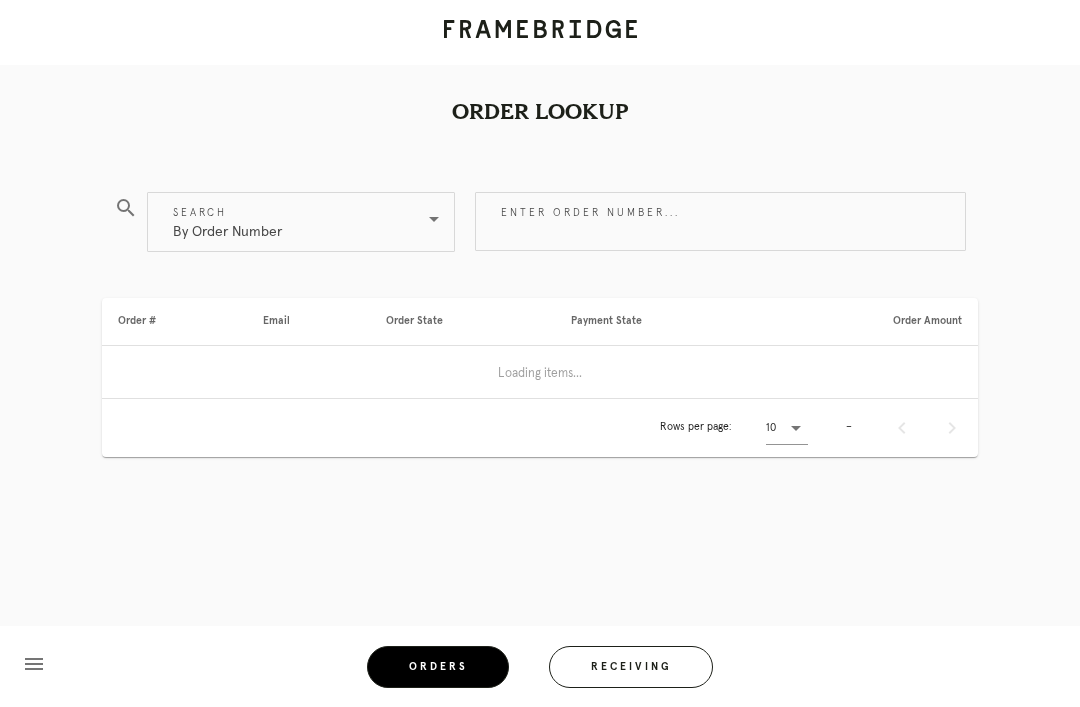 scroll, scrollTop: 64, scrollLeft: 0, axis: vertical 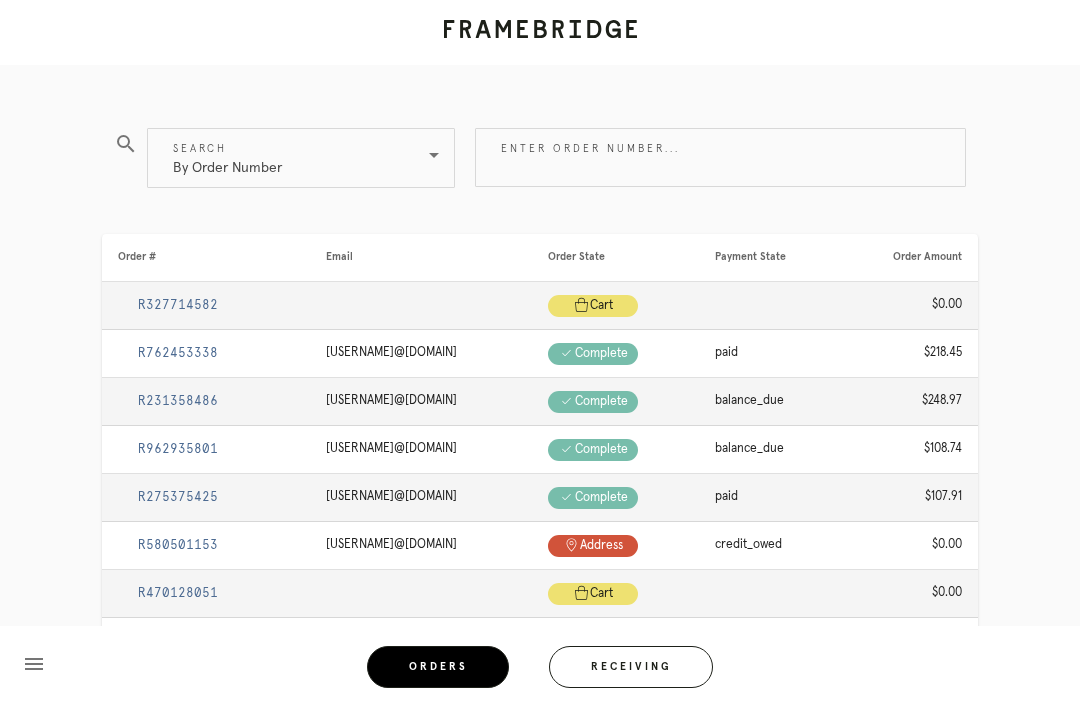 click on "Enter order number..." at bounding box center (720, 157) 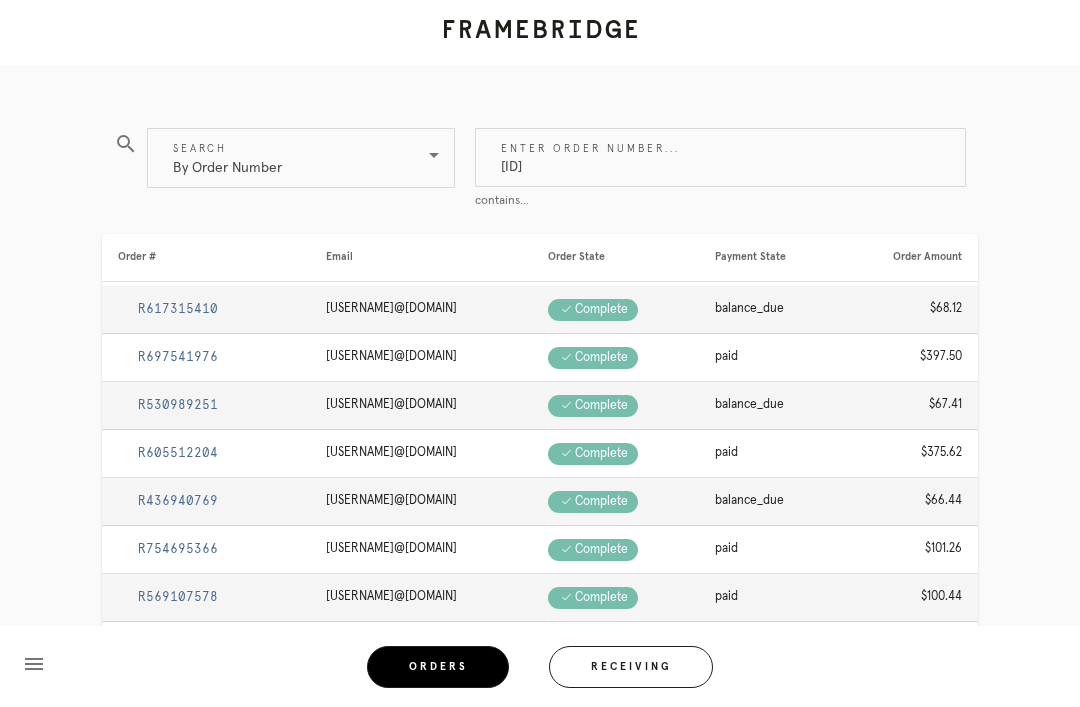 type on "[ID]" 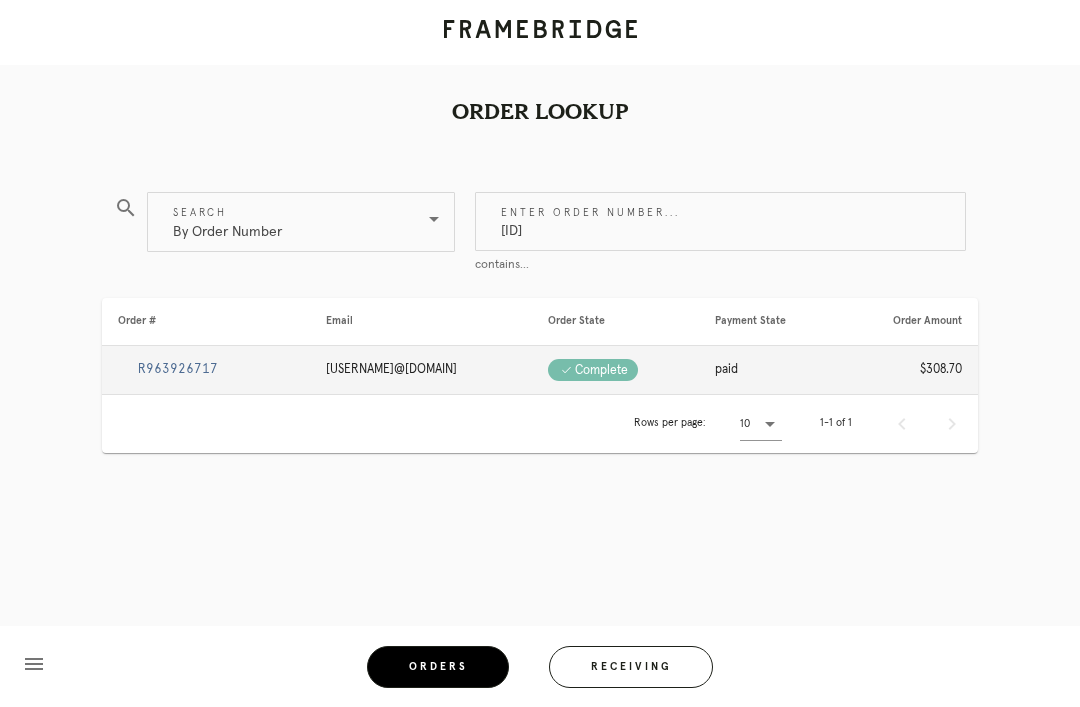 click on "R963926717" at bounding box center [178, 369] 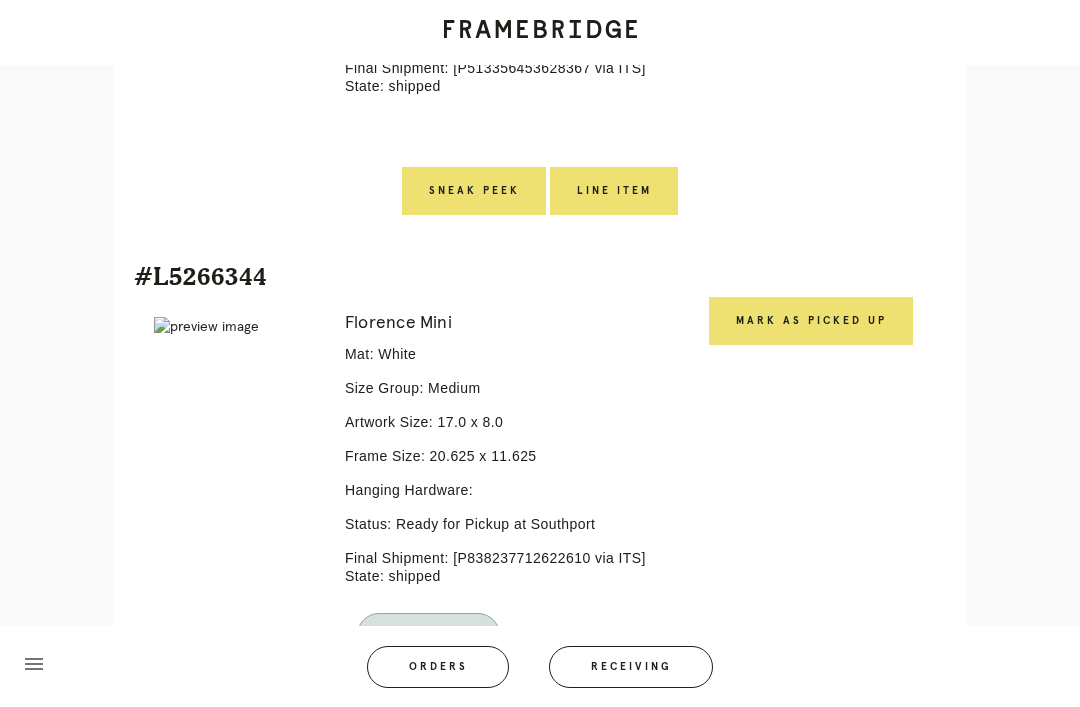 scroll, scrollTop: 785, scrollLeft: 0, axis: vertical 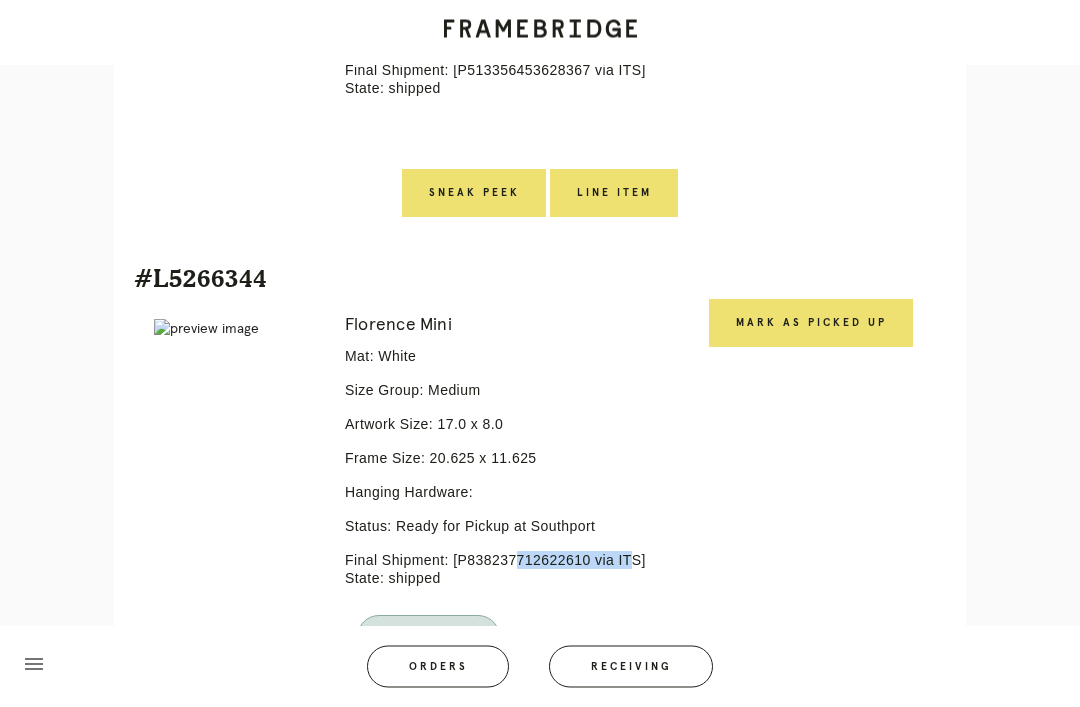 click on "Receiving" at bounding box center [631, 667] 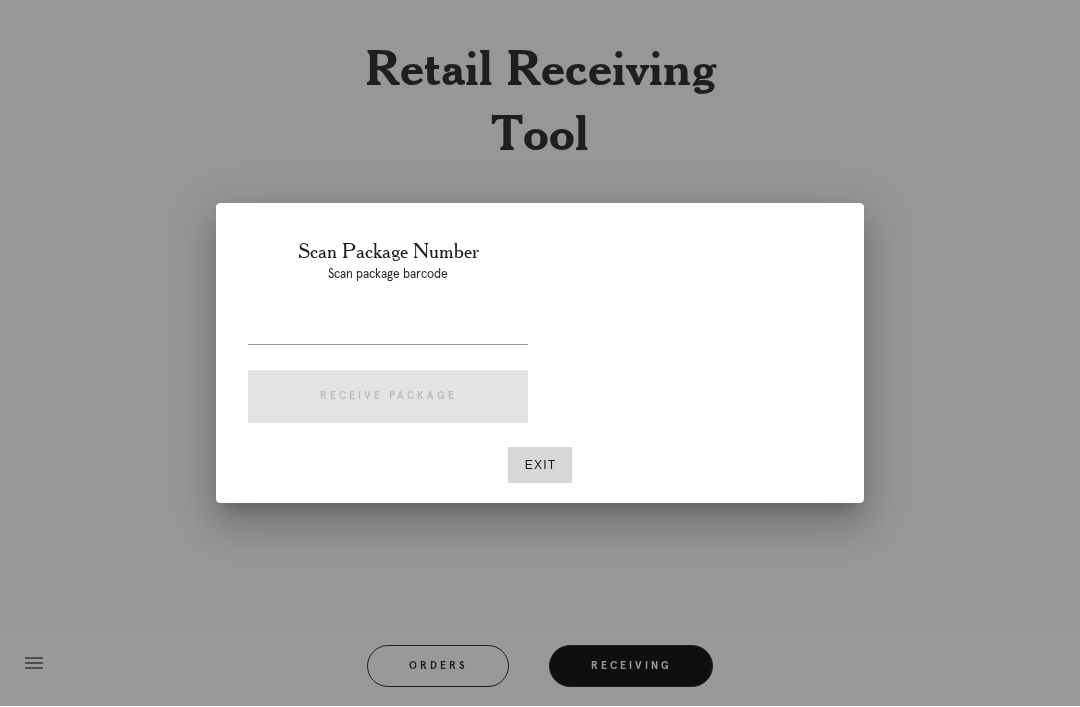 scroll, scrollTop: 64, scrollLeft: 0, axis: vertical 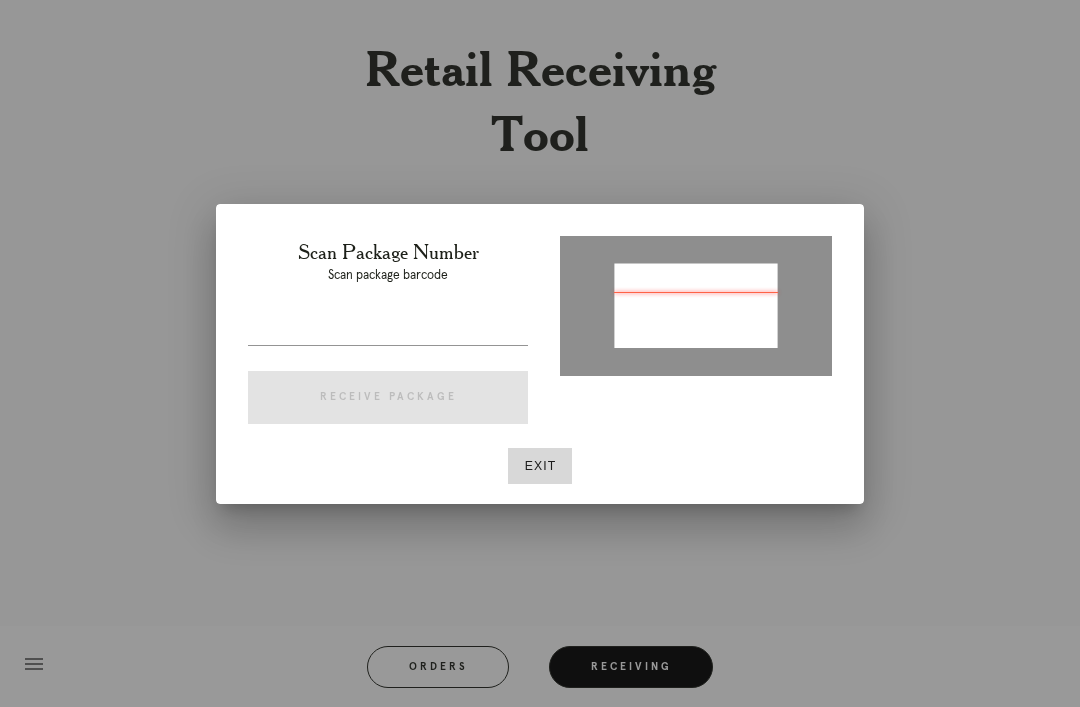click at bounding box center [388, 329] 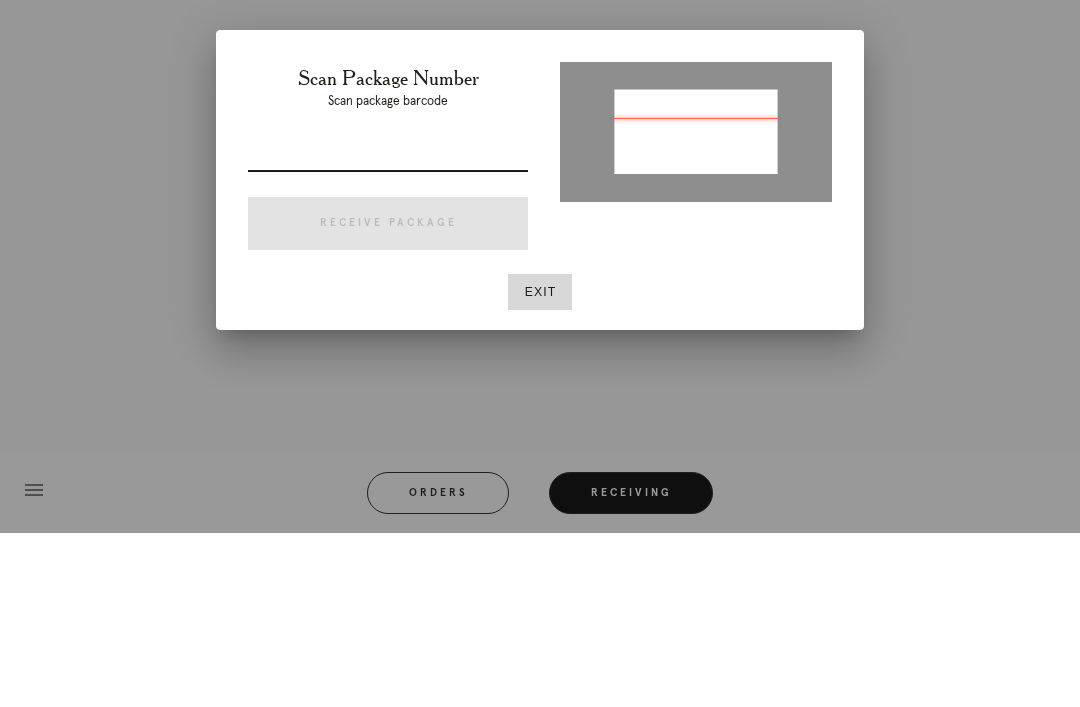 click at bounding box center [388, 329] 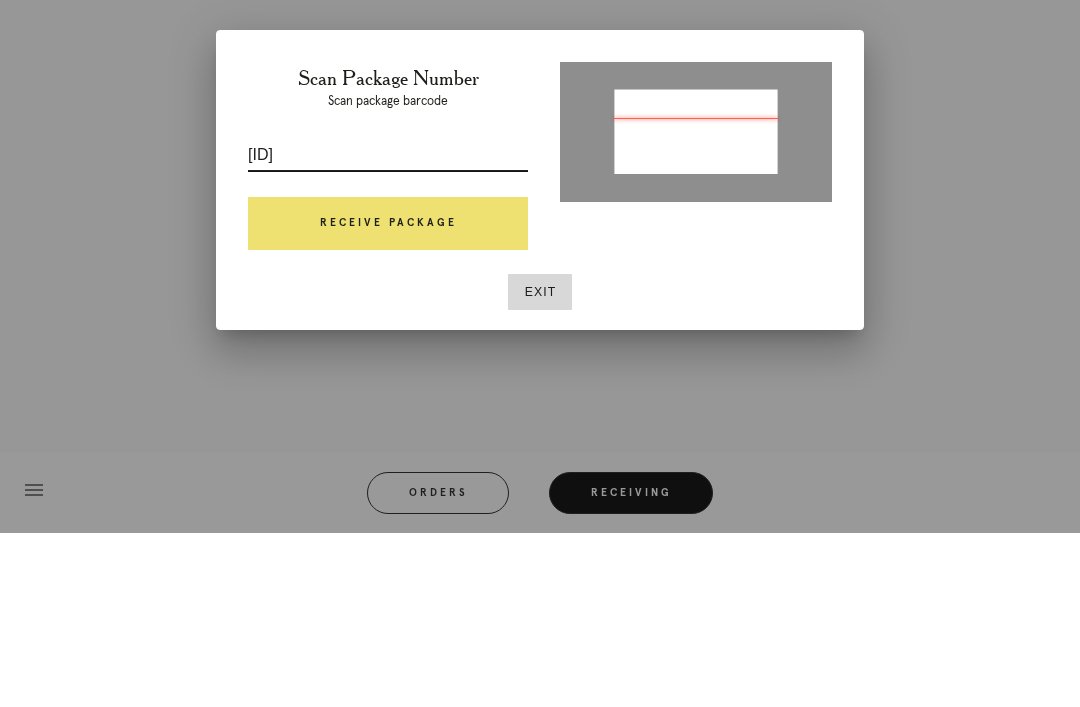 type on "[ID]" 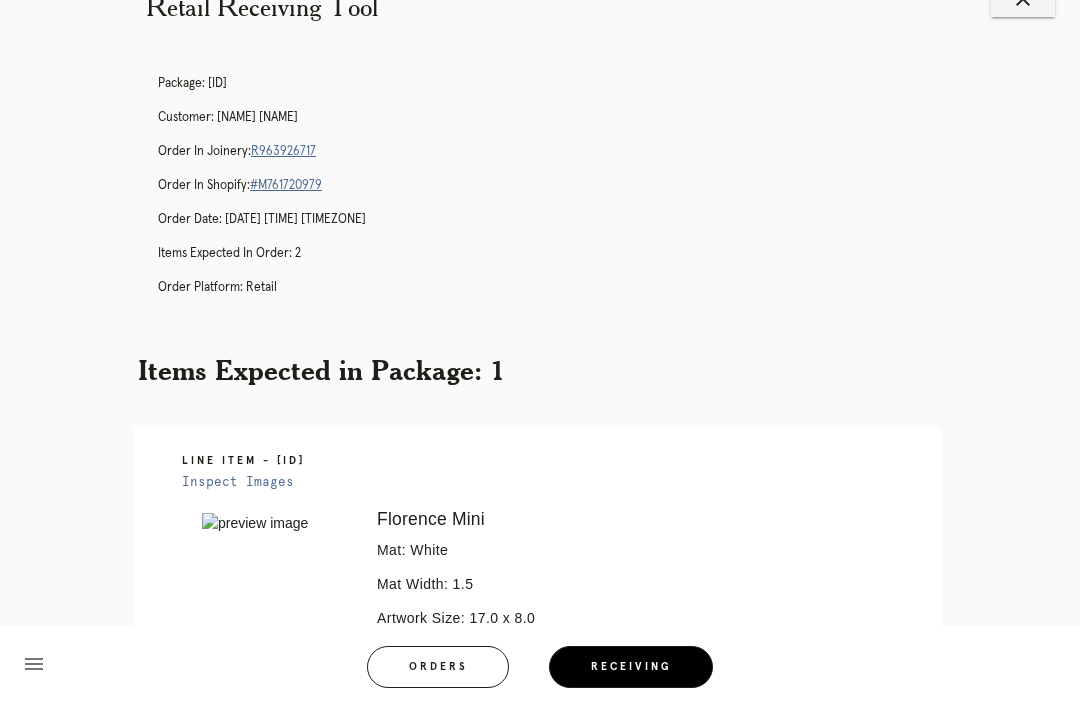 scroll, scrollTop: 60, scrollLeft: 0, axis: vertical 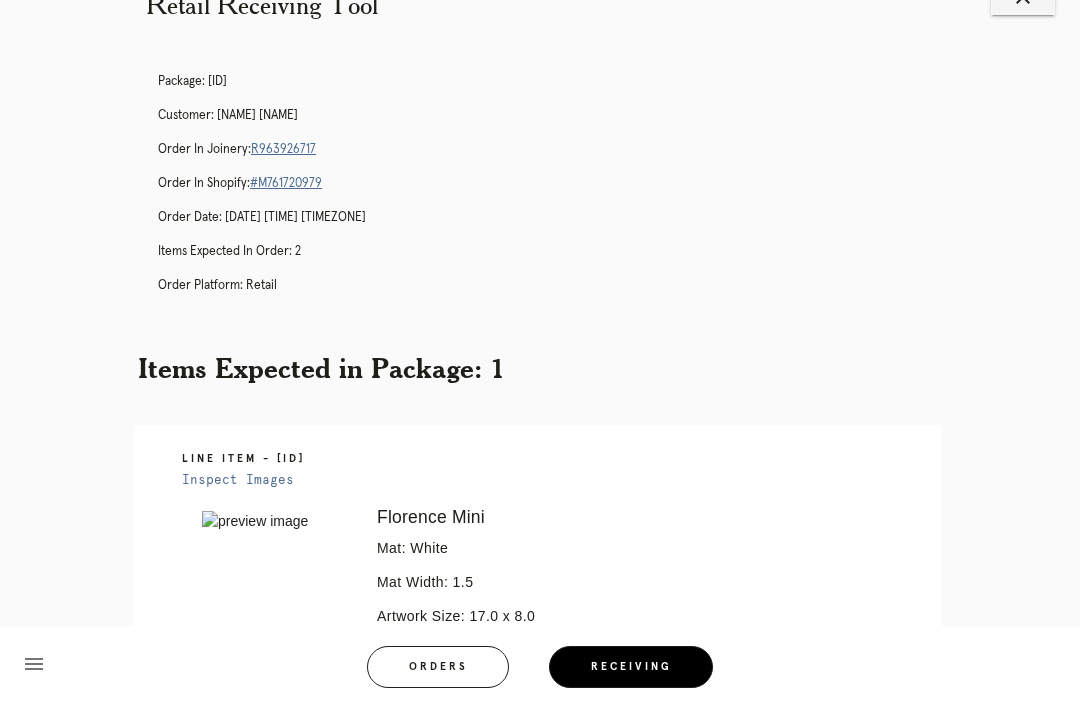 click on "R963926717" at bounding box center (283, 149) 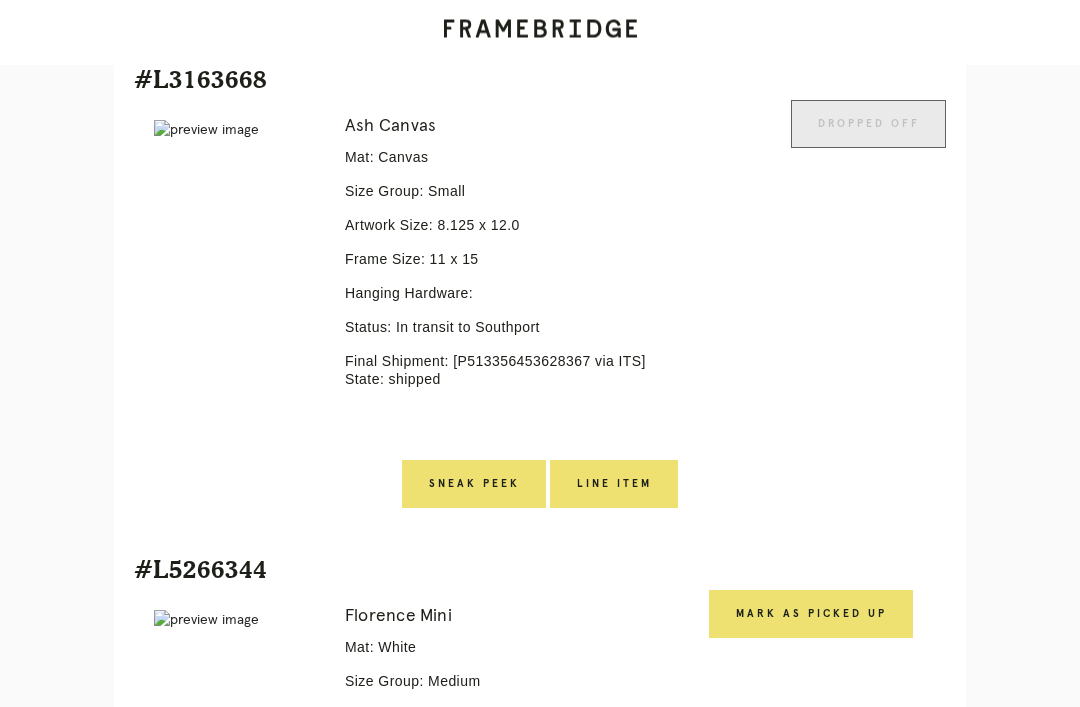 scroll, scrollTop: 492, scrollLeft: 0, axis: vertical 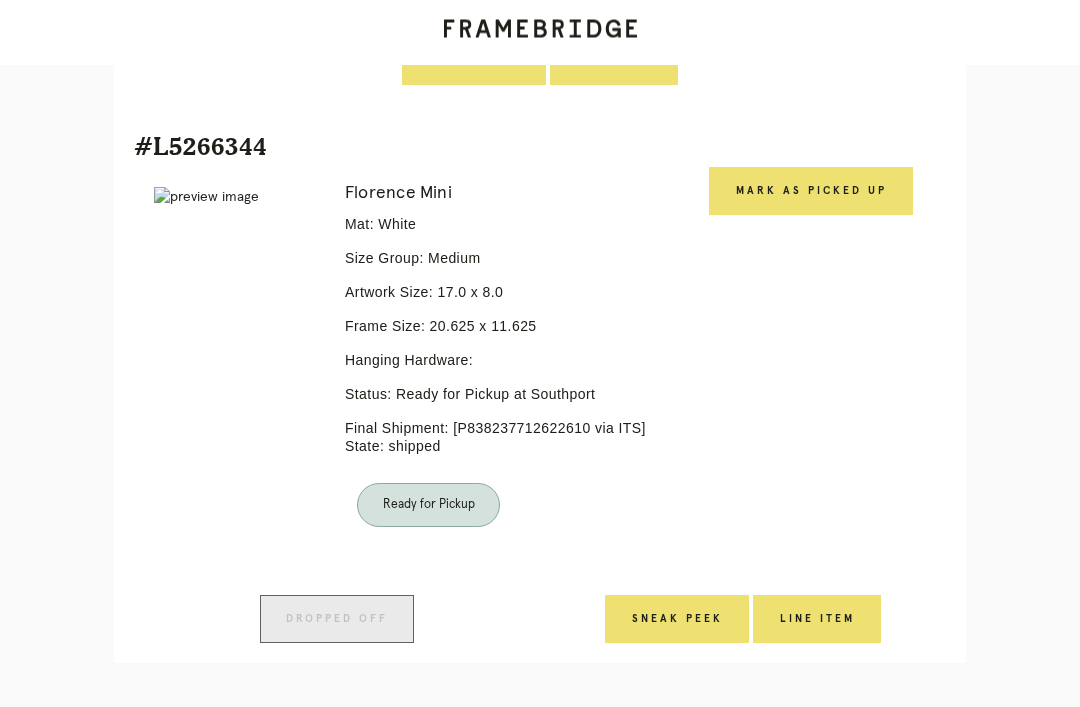 click on "Mark as Picked Up" at bounding box center [474, 62] 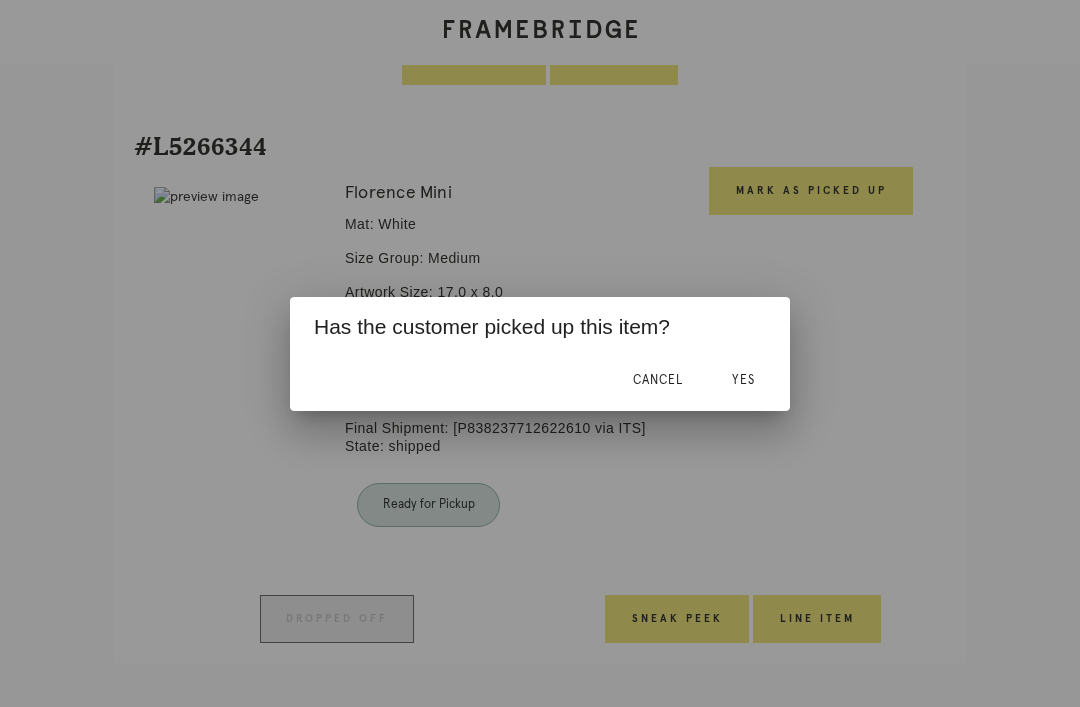 click on "Yes" at bounding box center (658, 380) 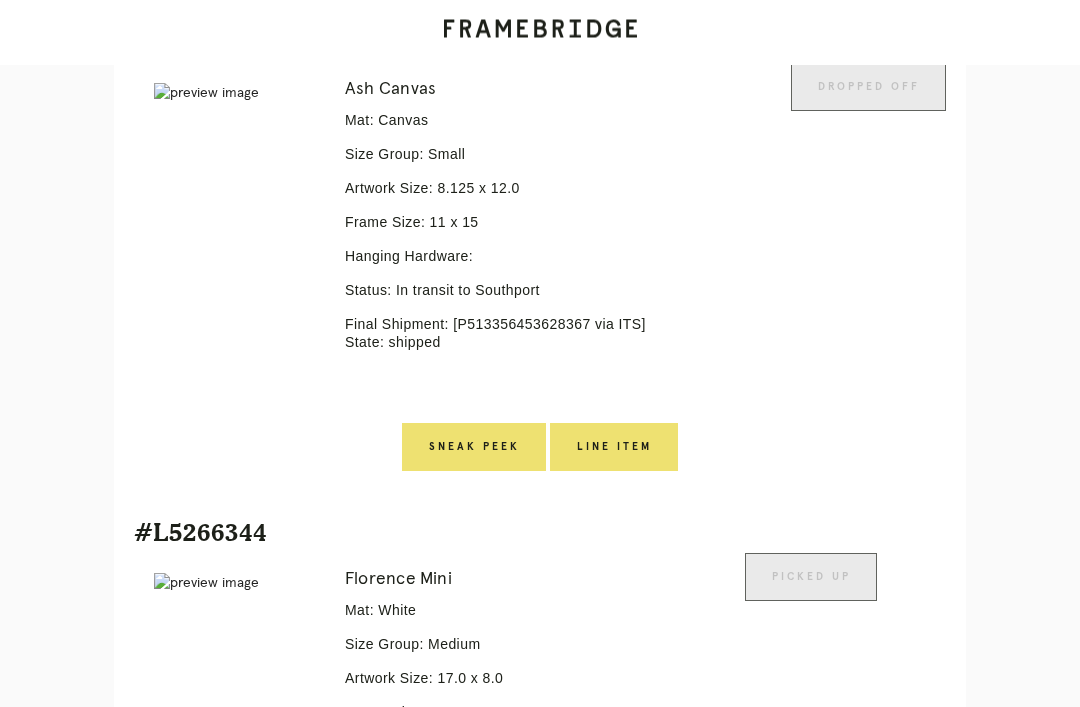 scroll, scrollTop: 524, scrollLeft: 0, axis: vertical 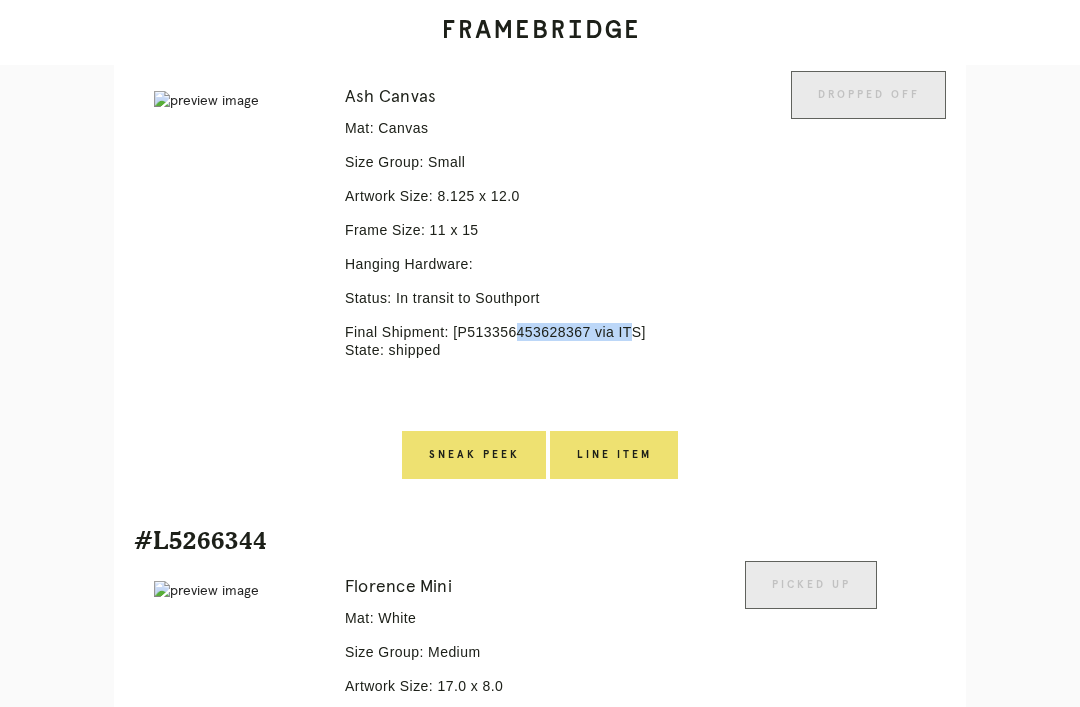 click on "Receiving" at bounding box center [243, 1105] 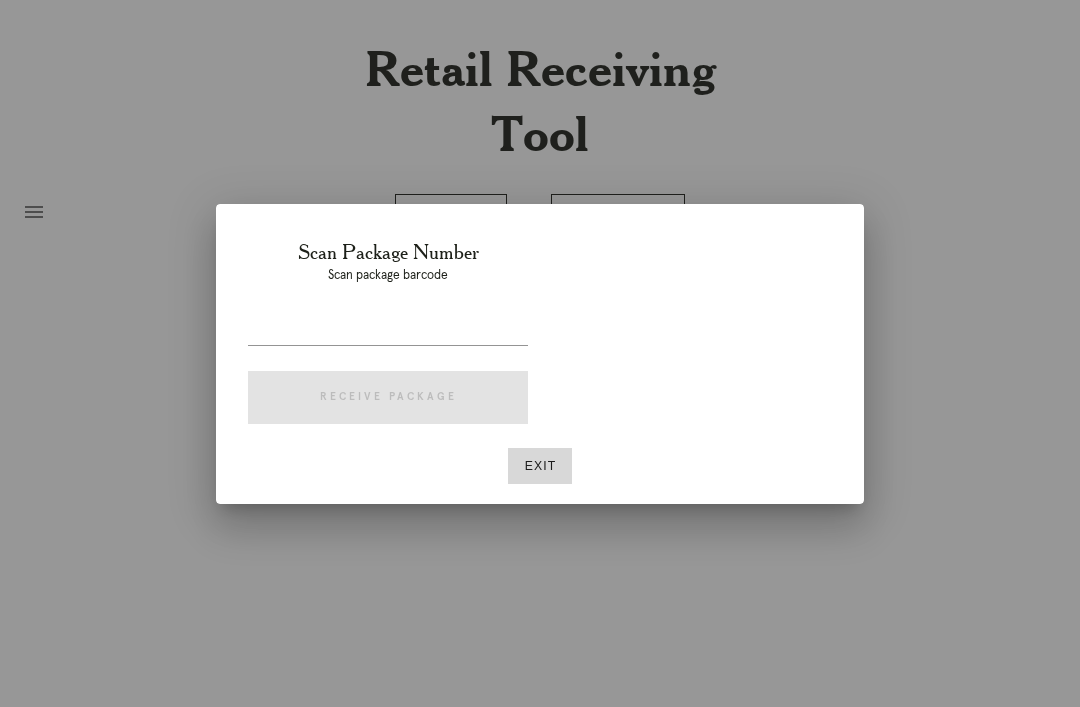 scroll, scrollTop: 64, scrollLeft: 0, axis: vertical 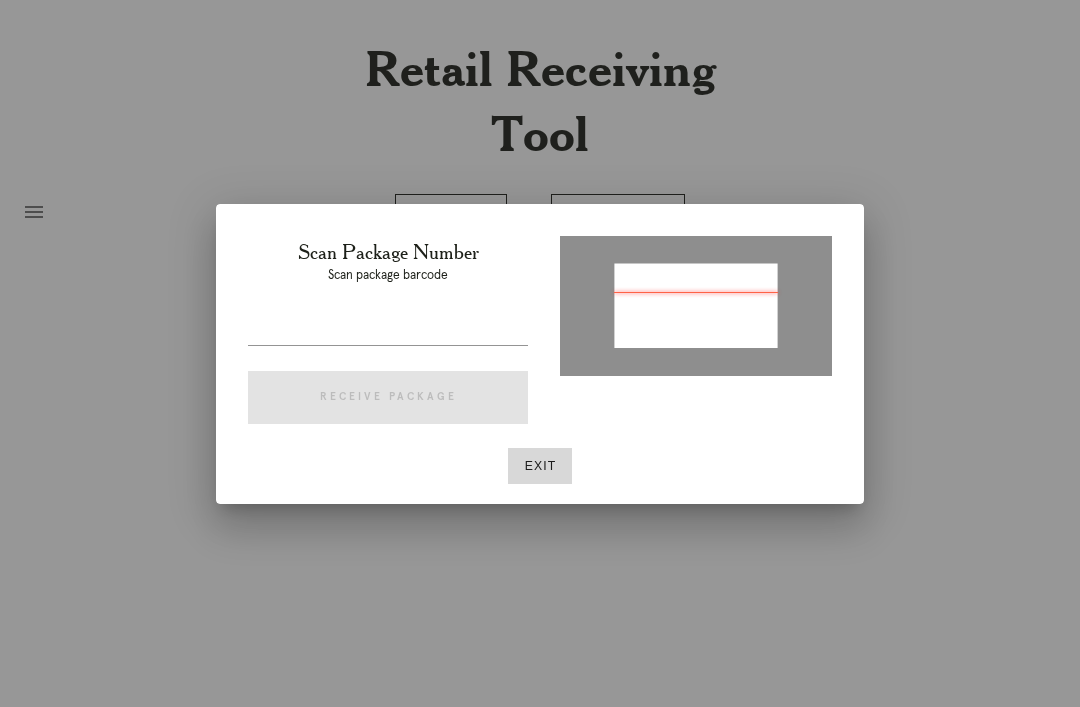 click at bounding box center [388, 329] 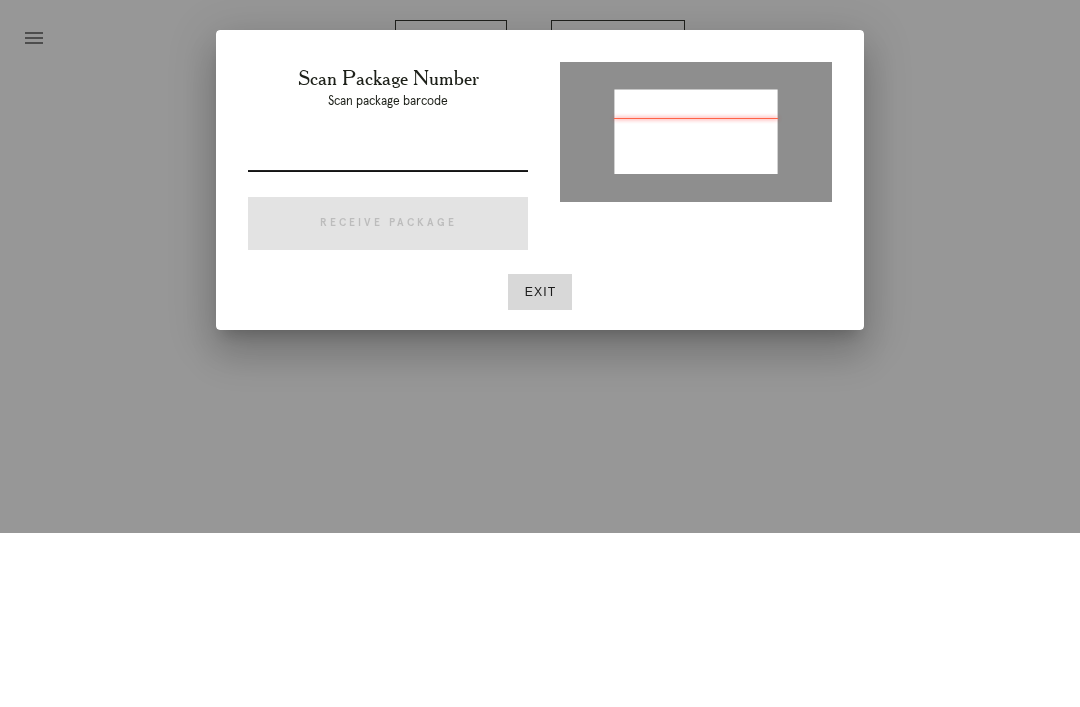 click at bounding box center (388, 329) 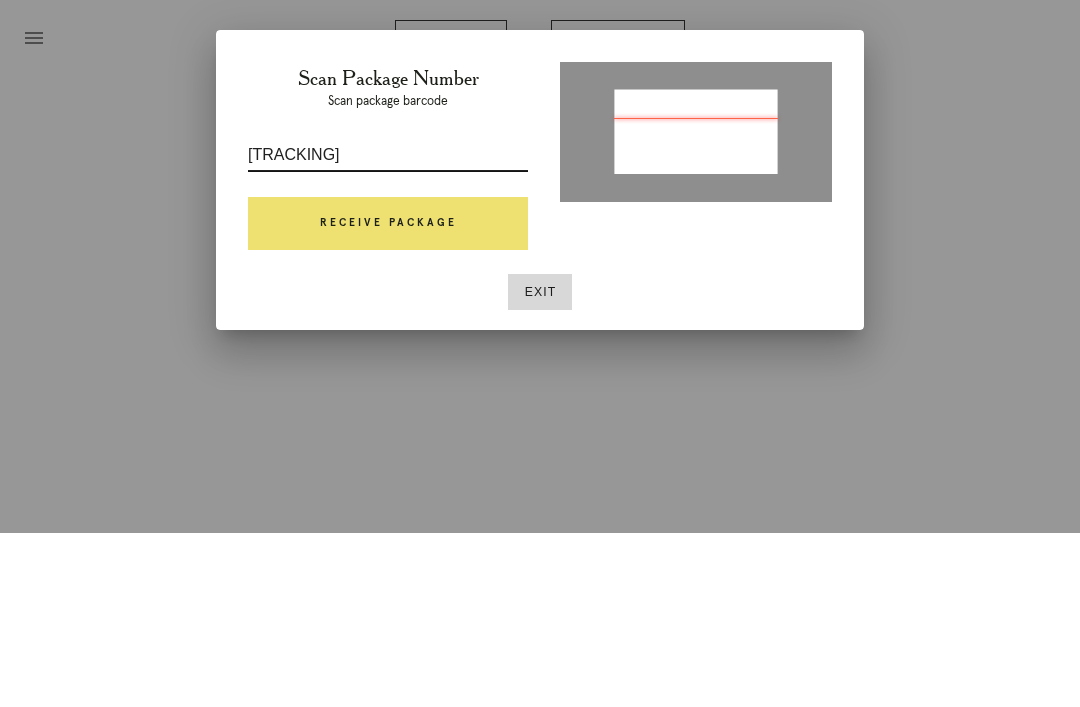 type on "P513356453628367" 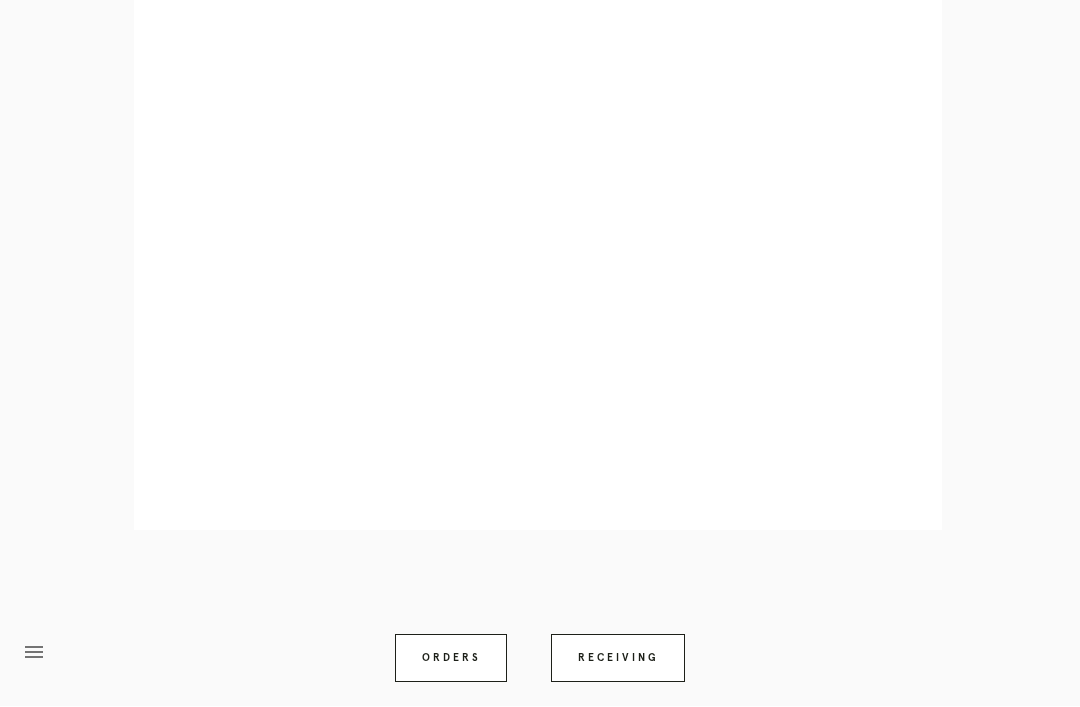 scroll, scrollTop: 858, scrollLeft: 0, axis: vertical 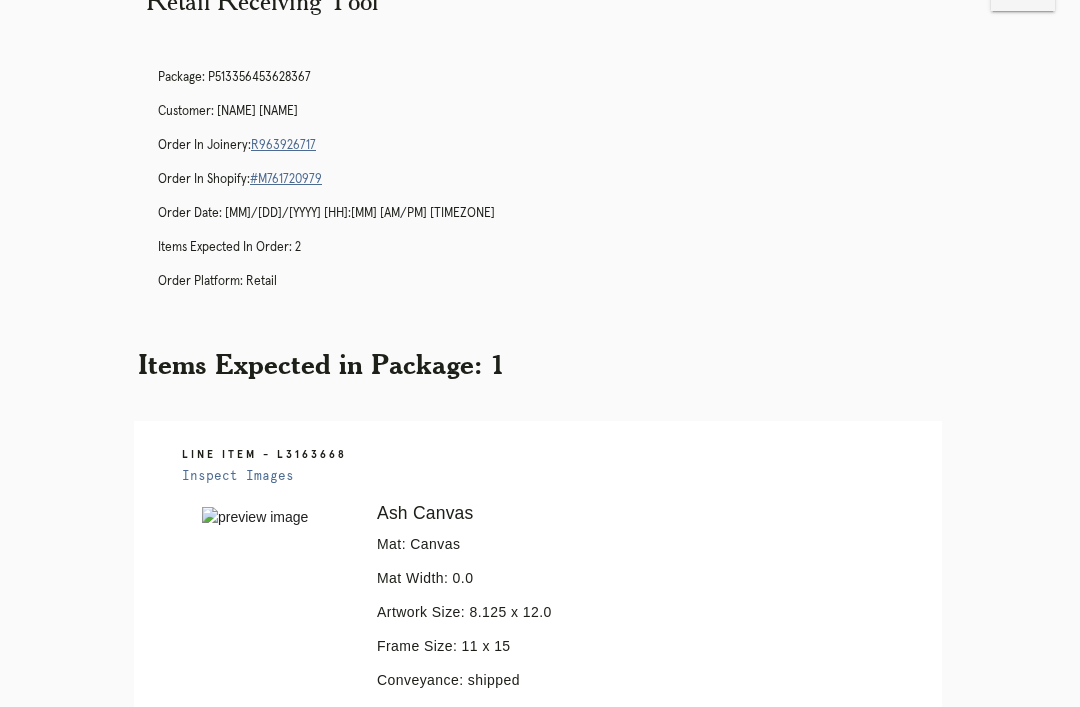 click on "R963926717" at bounding box center (283, 145) 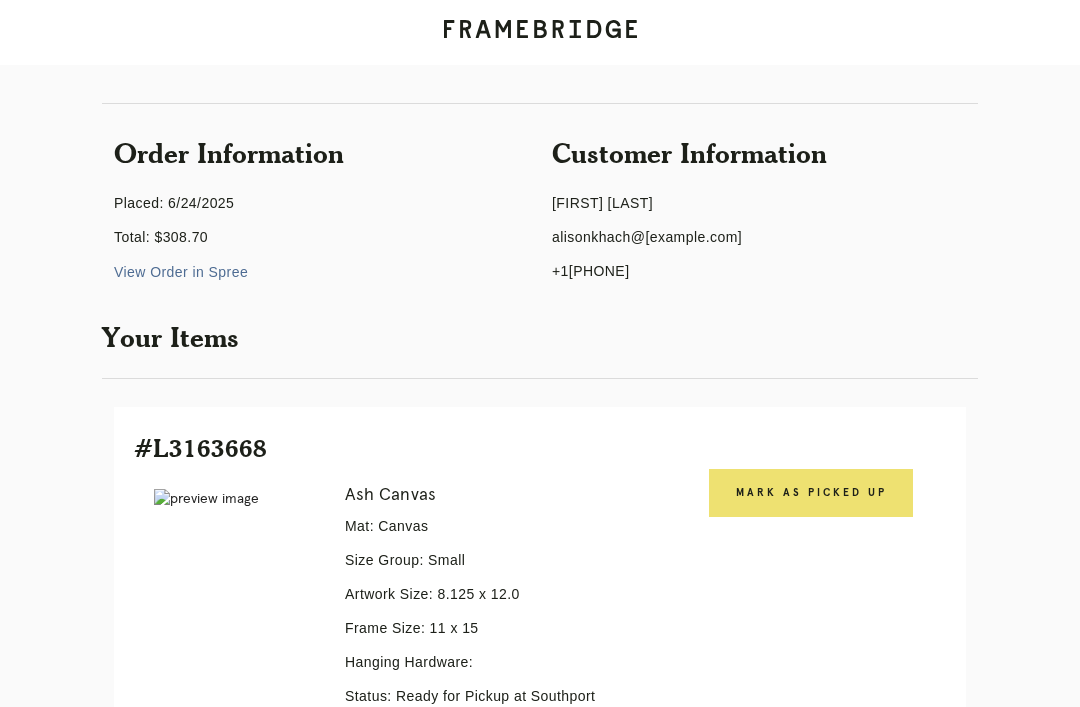 scroll, scrollTop: 411, scrollLeft: 0, axis: vertical 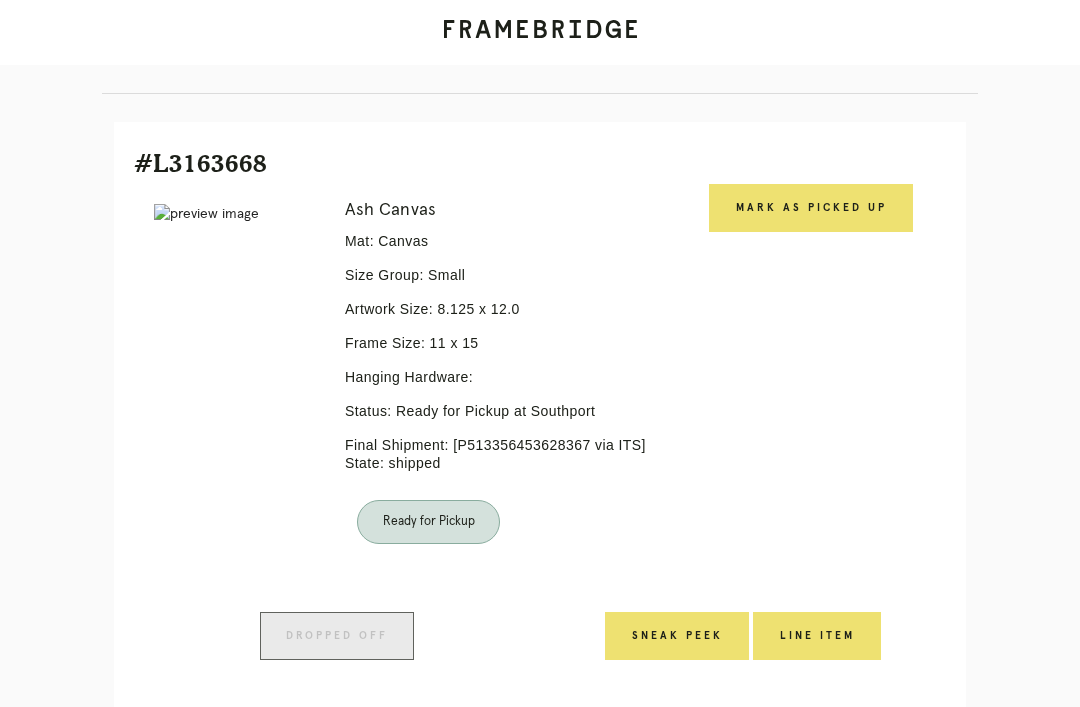 click on "Mark as Picked Up" at bounding box center (811, 208) 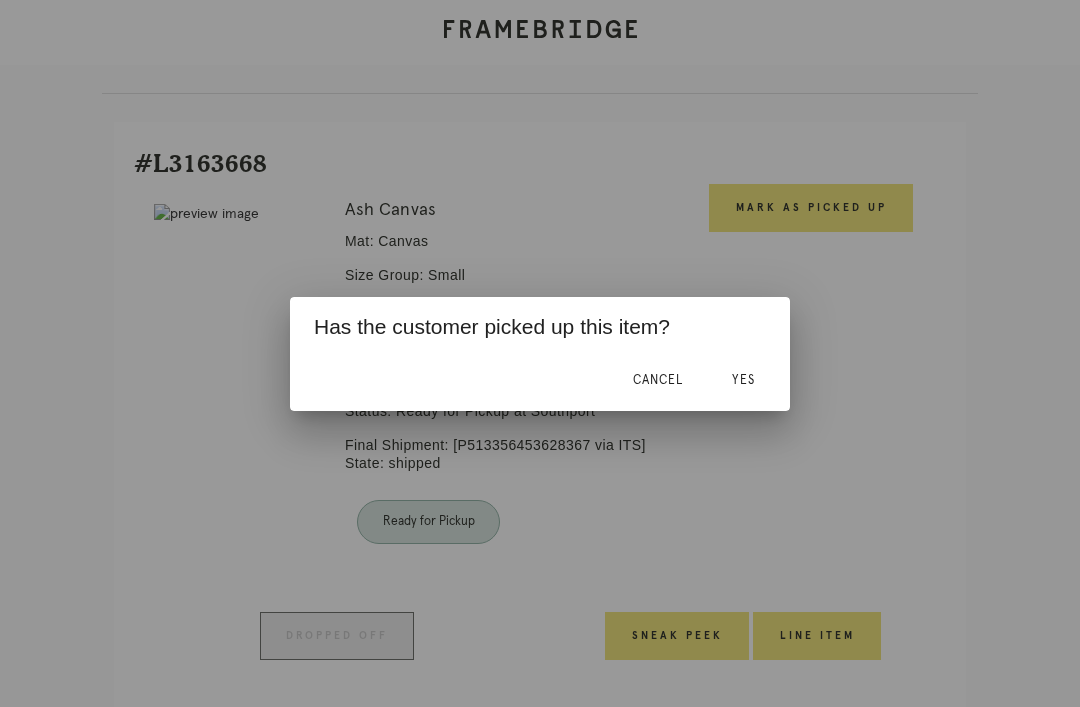 click on "Yes" at bounding box center [743, 381] 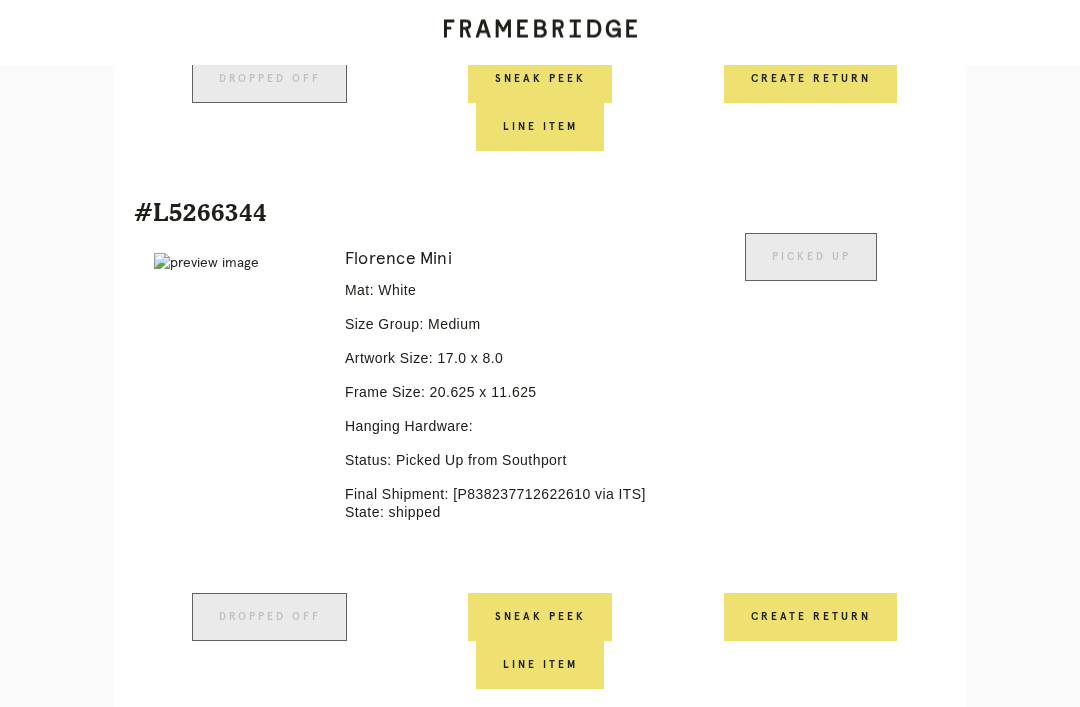 scroll, scrollTop: 970, scrollLeft: 0, axis: vertical 